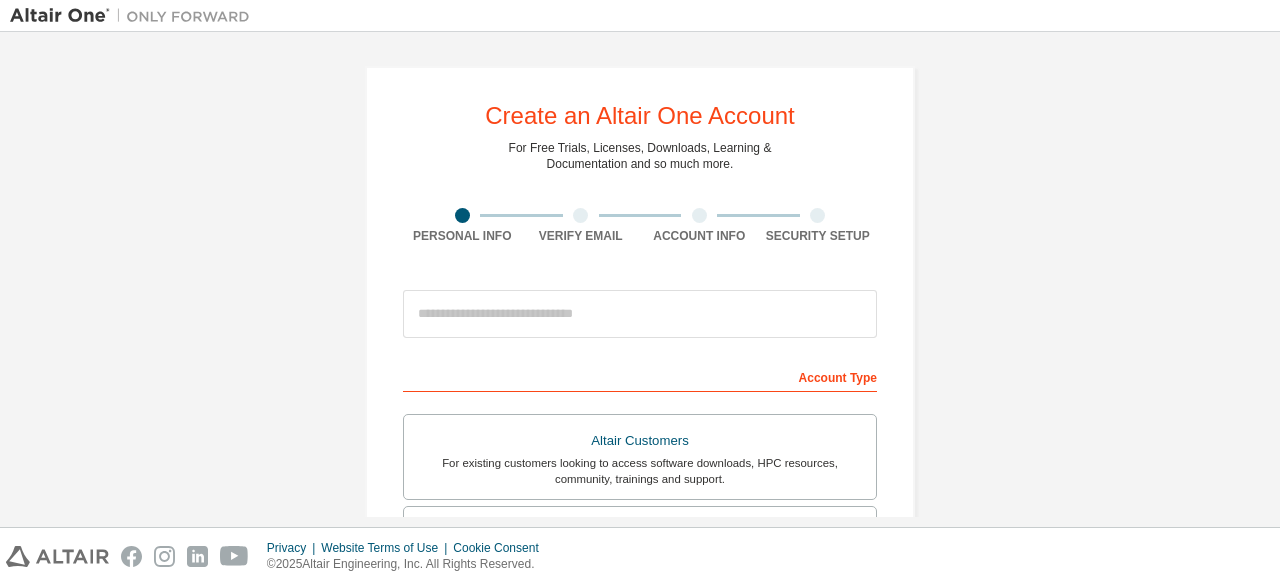 scroll, scrollTop: 0, scrollLeft: 0, axis: both 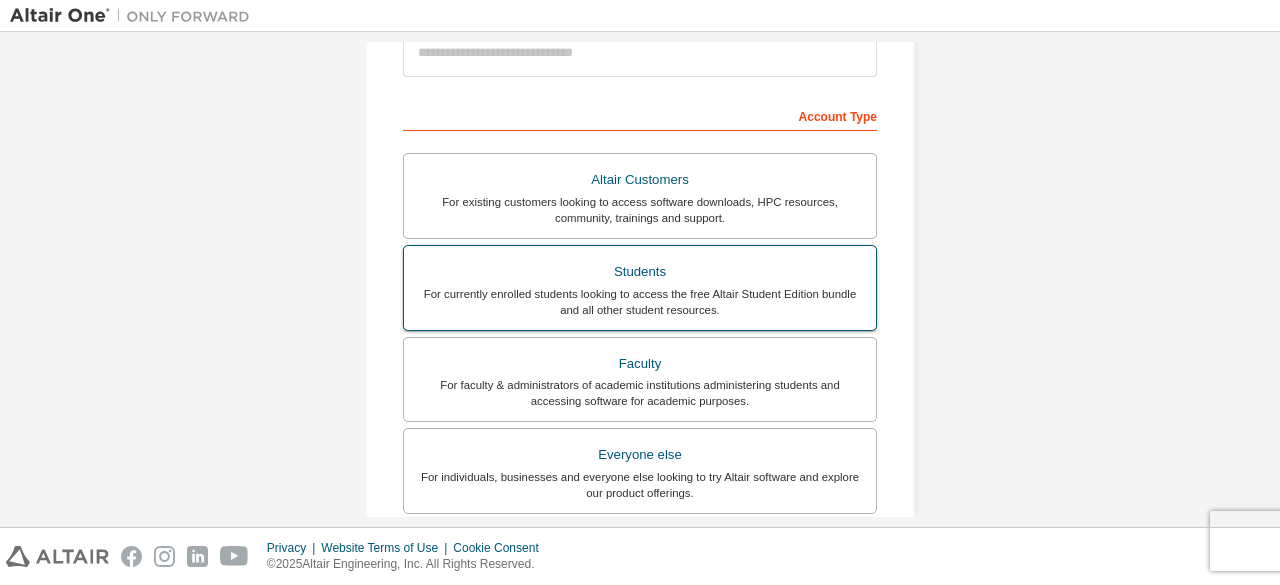 click on "For currently enrolled students looking to access the free Altair Student Edition bundle and all other student resources." at bounding box center [640, 302] 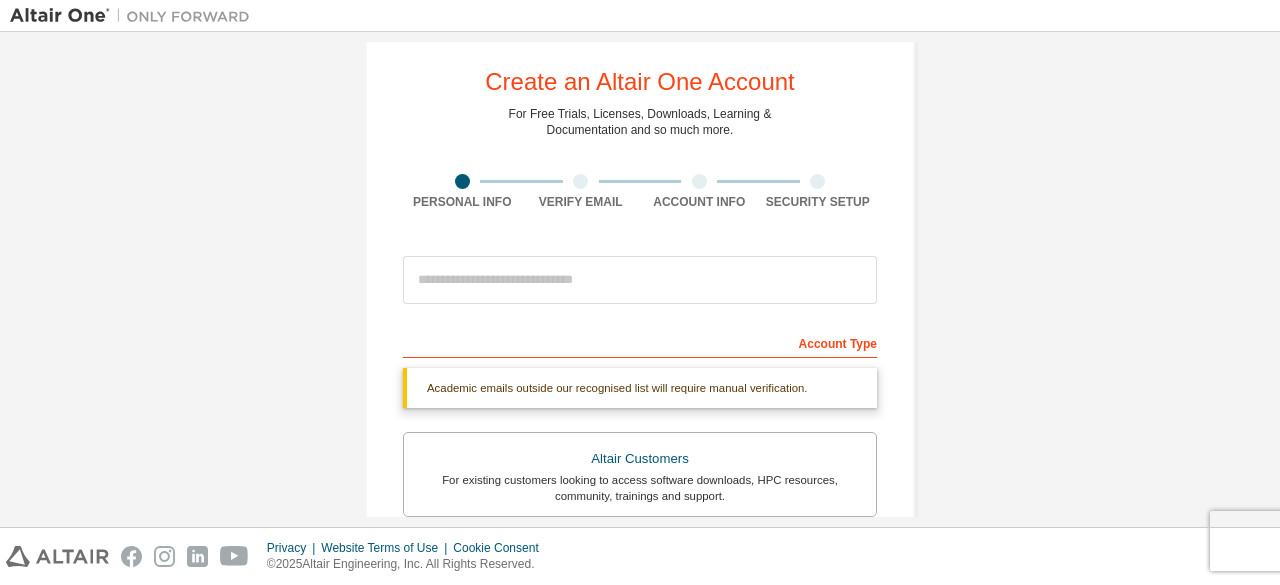 scroll, scrollTop: 33, scrollLeft: 0, axis: vertical 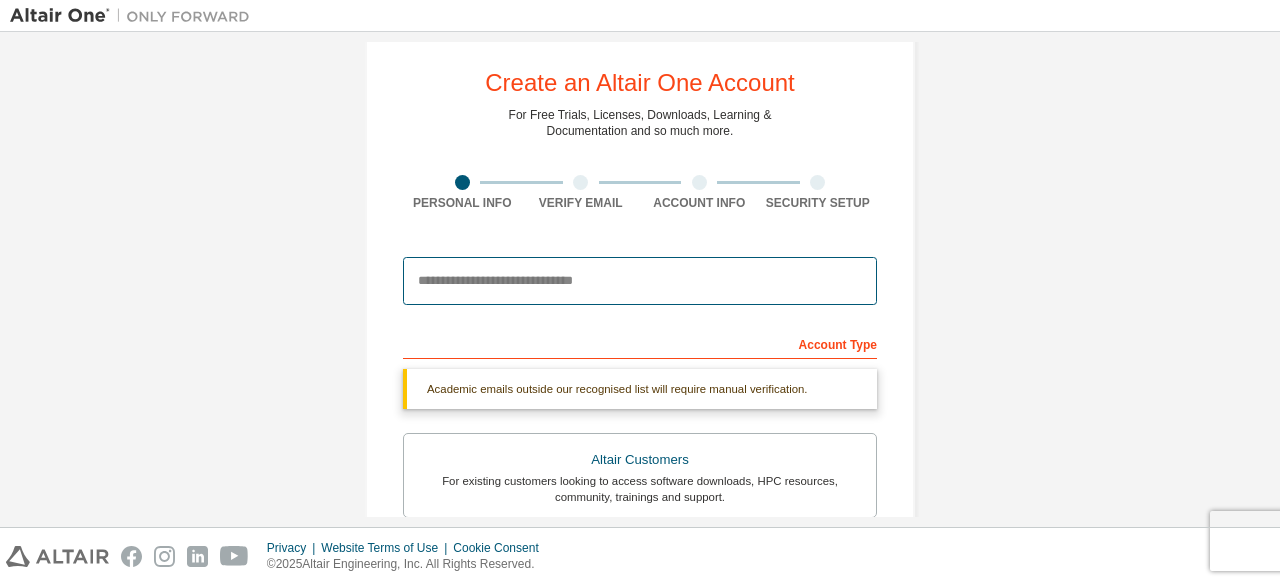 click at bounding box center [640, 281] 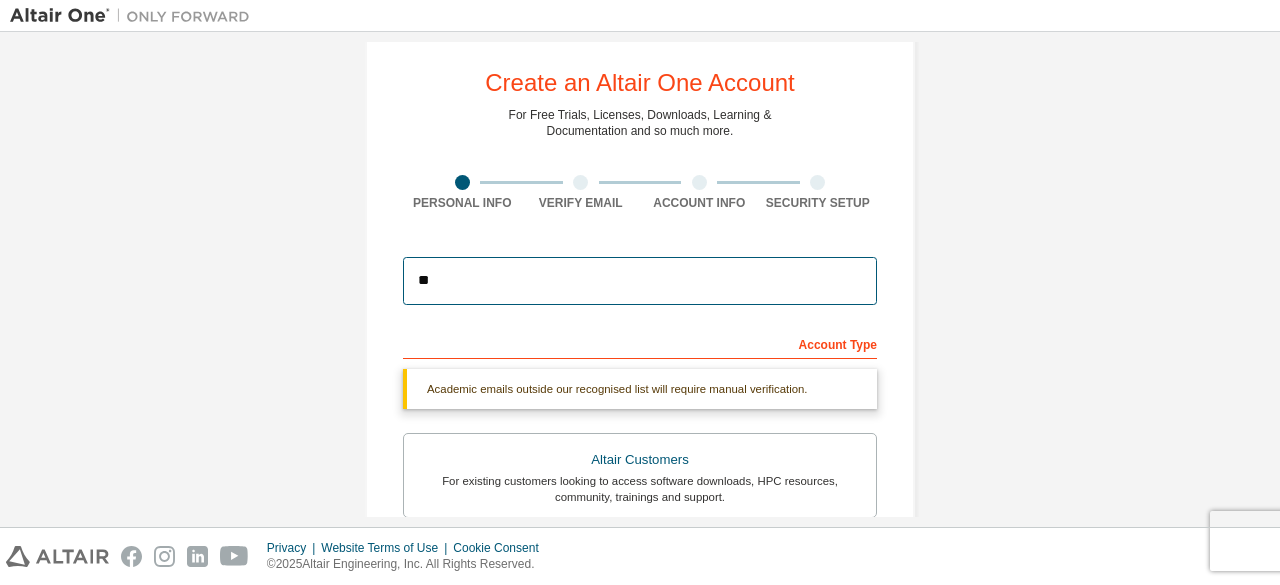 type on "**********" 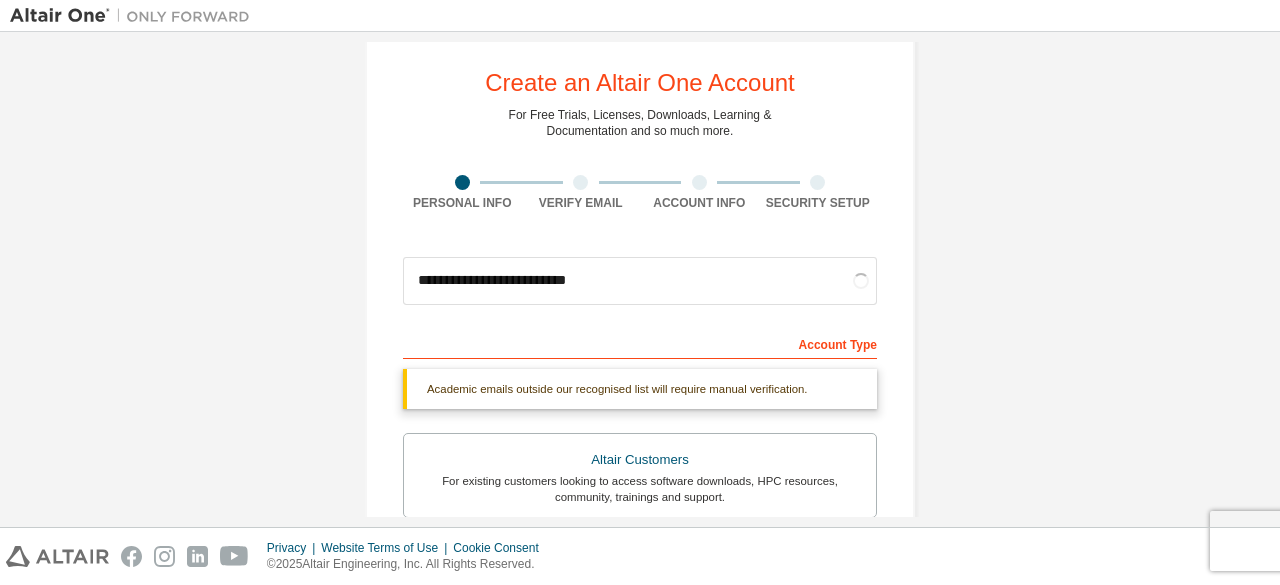 click on "**********" at bounding box center [640, 564] 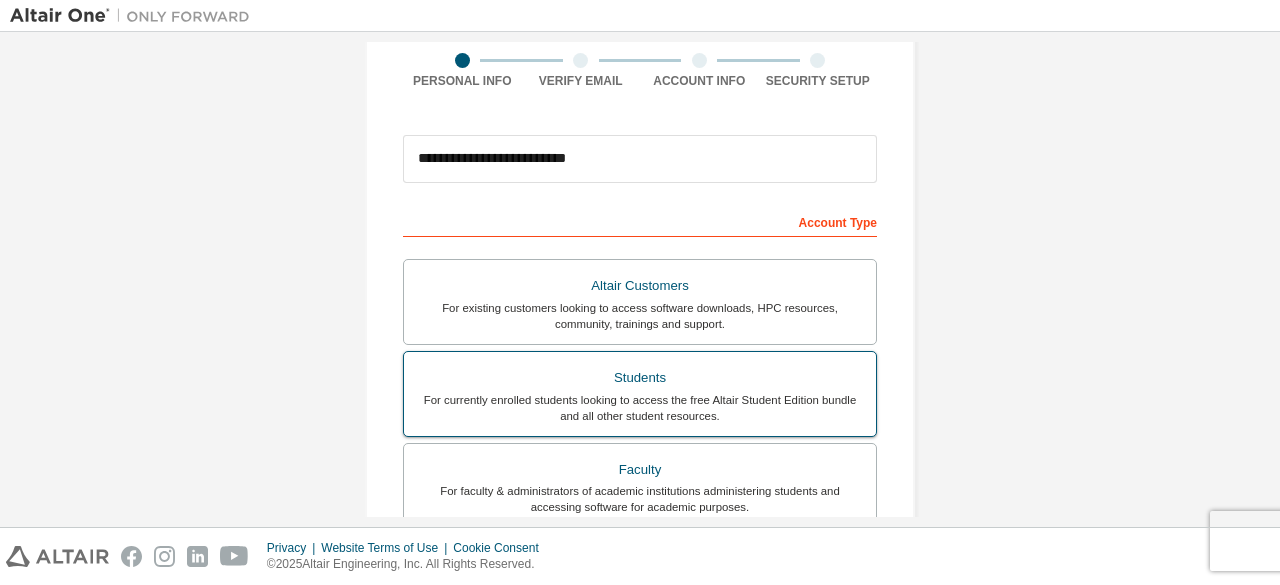 scroll, scrollTop: 486, scrollLeft: 0, axis: vertical 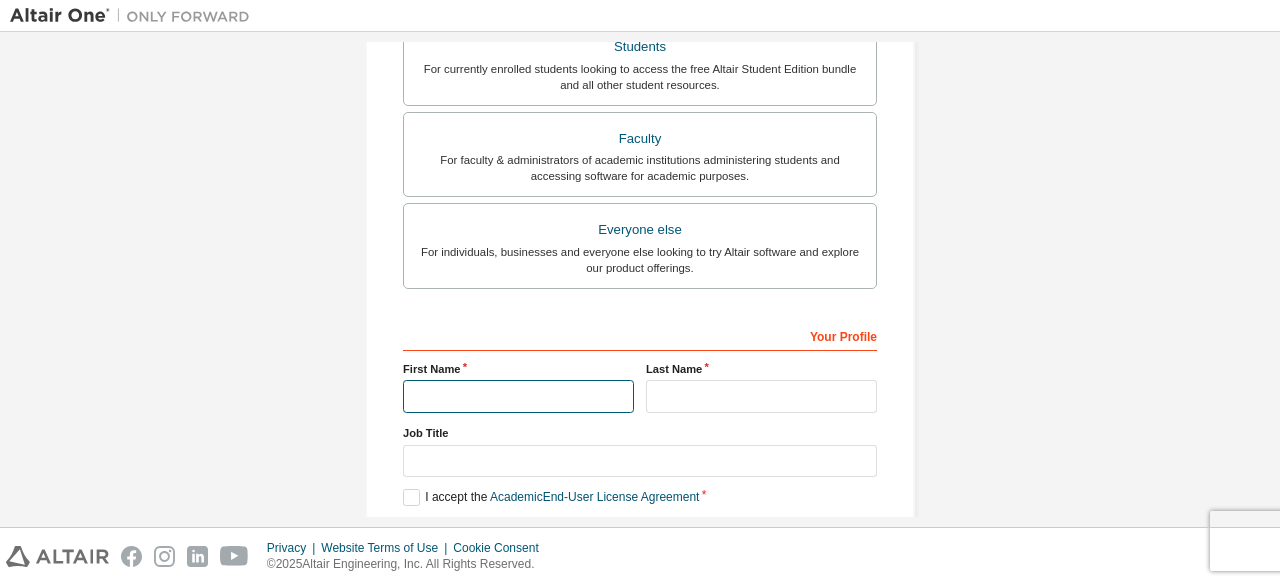 click at bounding box center [518, 396] 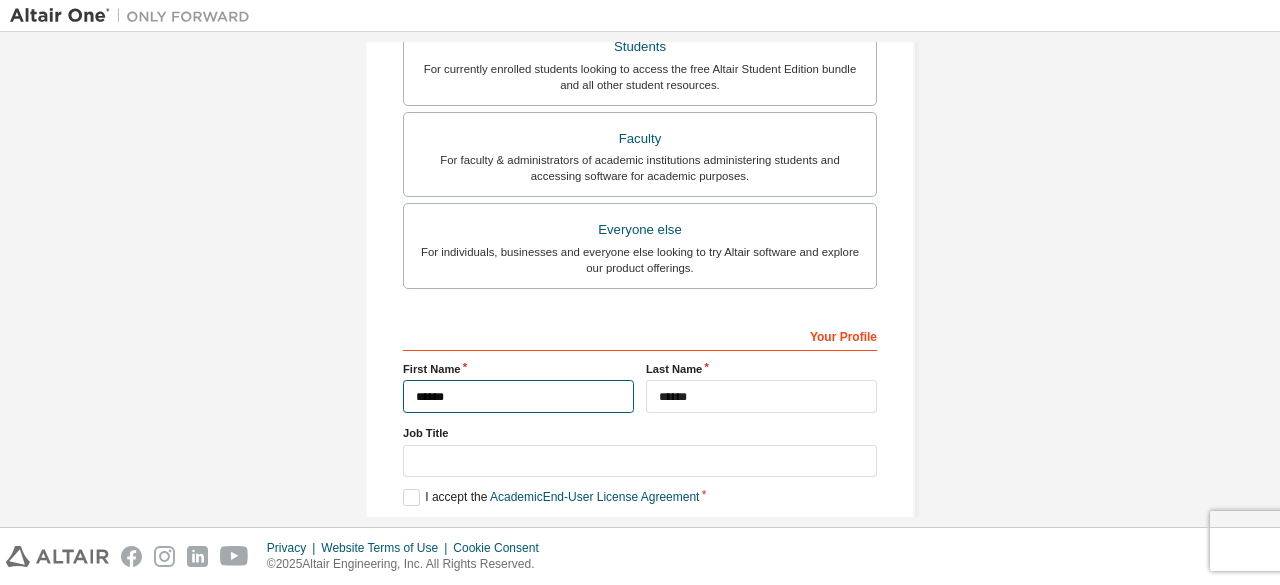 type on "*****" 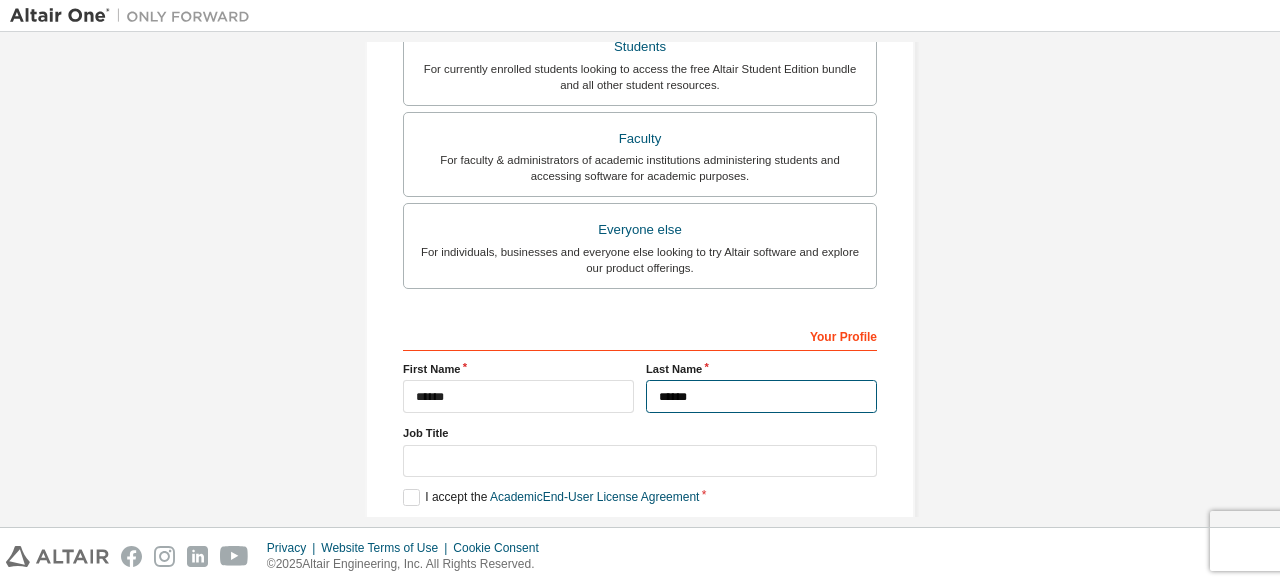 click on "******" at bounding box center [761, 396] 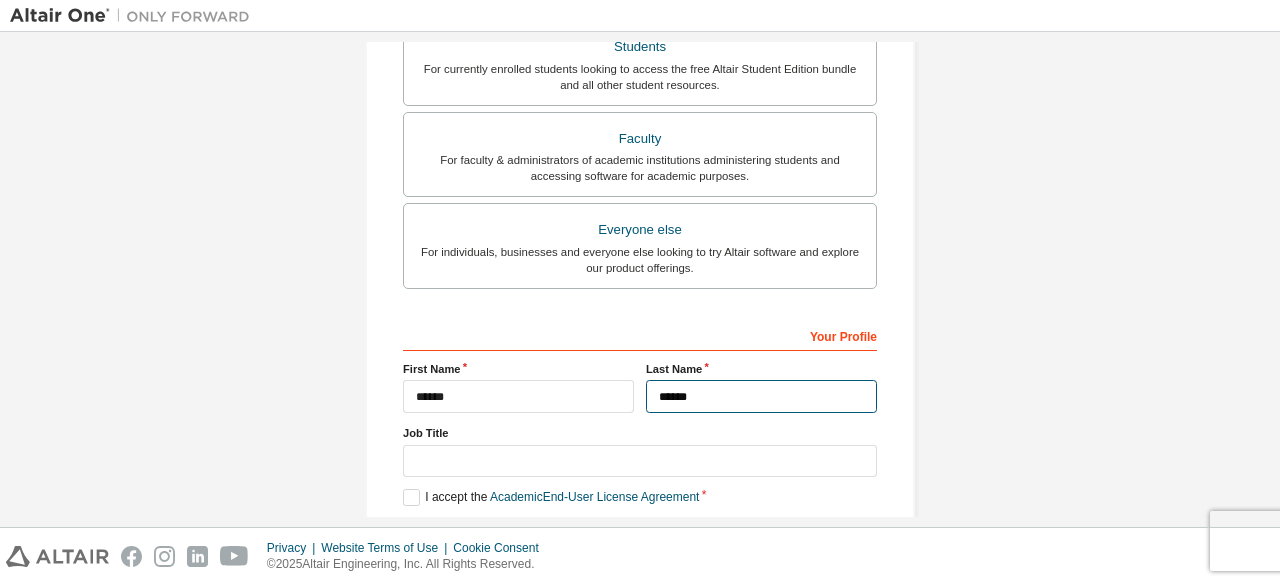 type on "******" 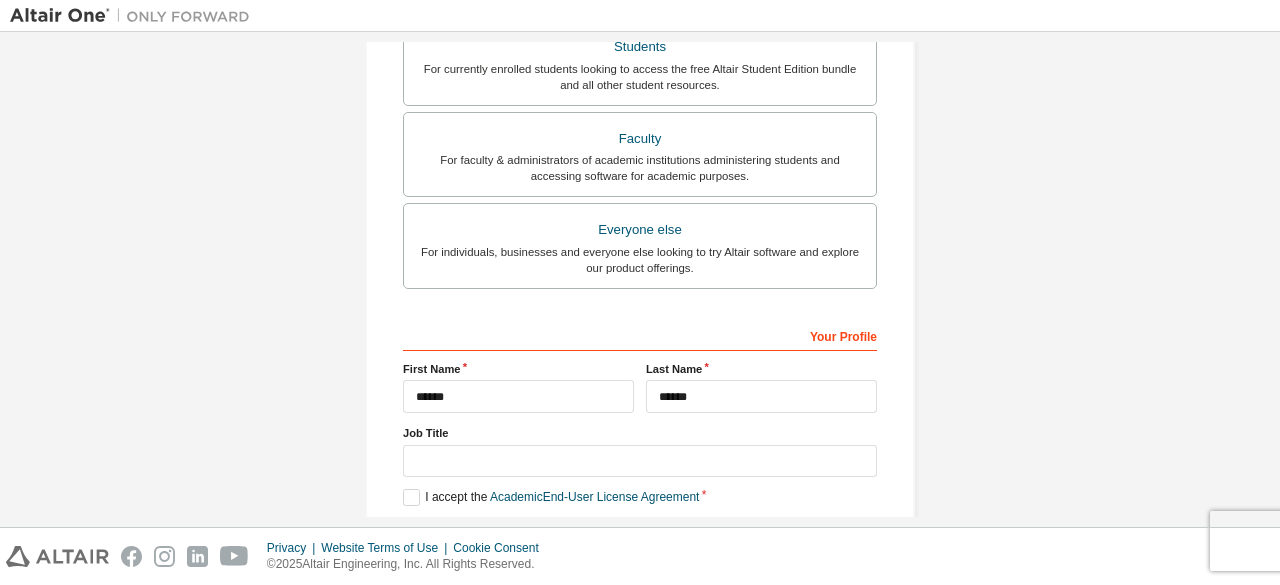 click on "**********" at bounding box center (640, 85) 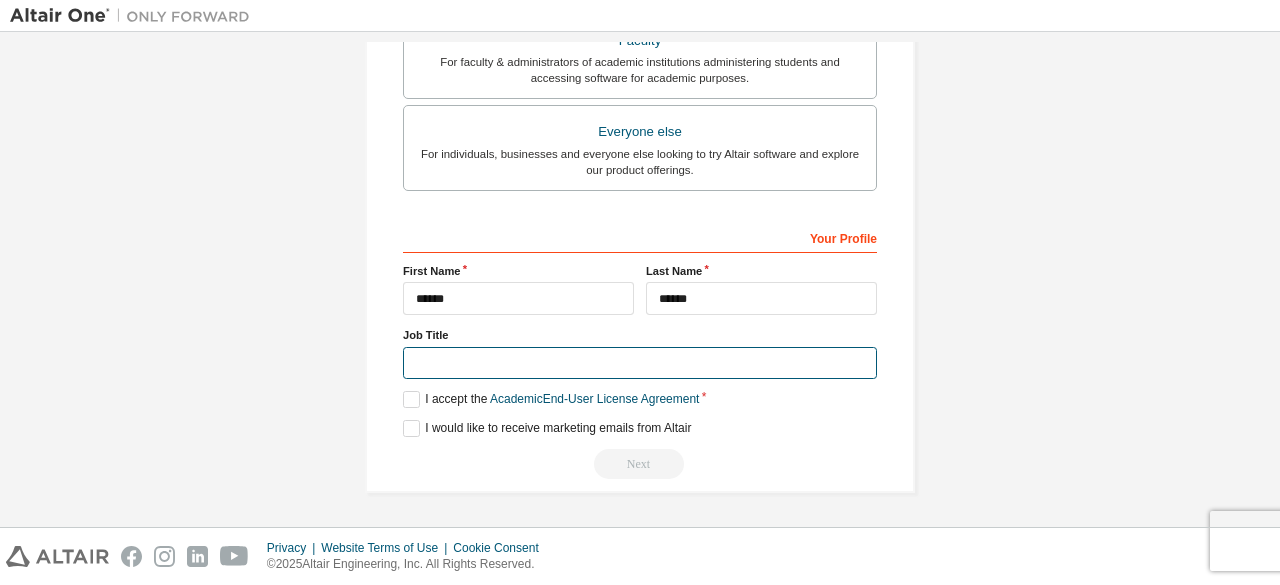 click at bounding box center [640, 363] 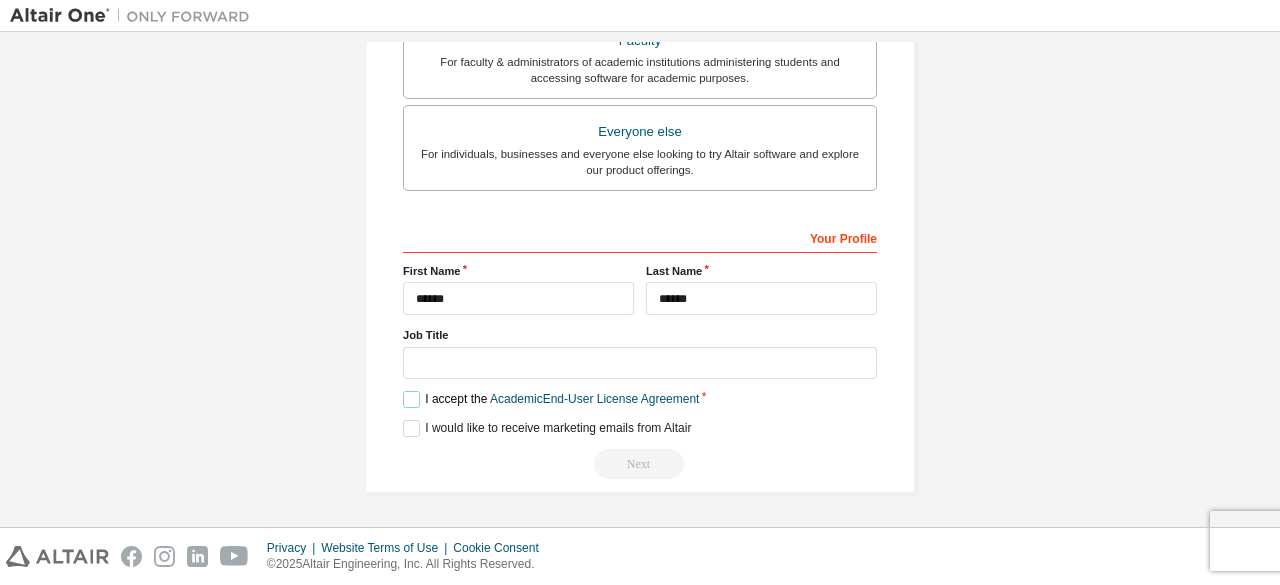 click on "I accept the   Academic   End-User License Agreement" at bounding box center (551, 399) 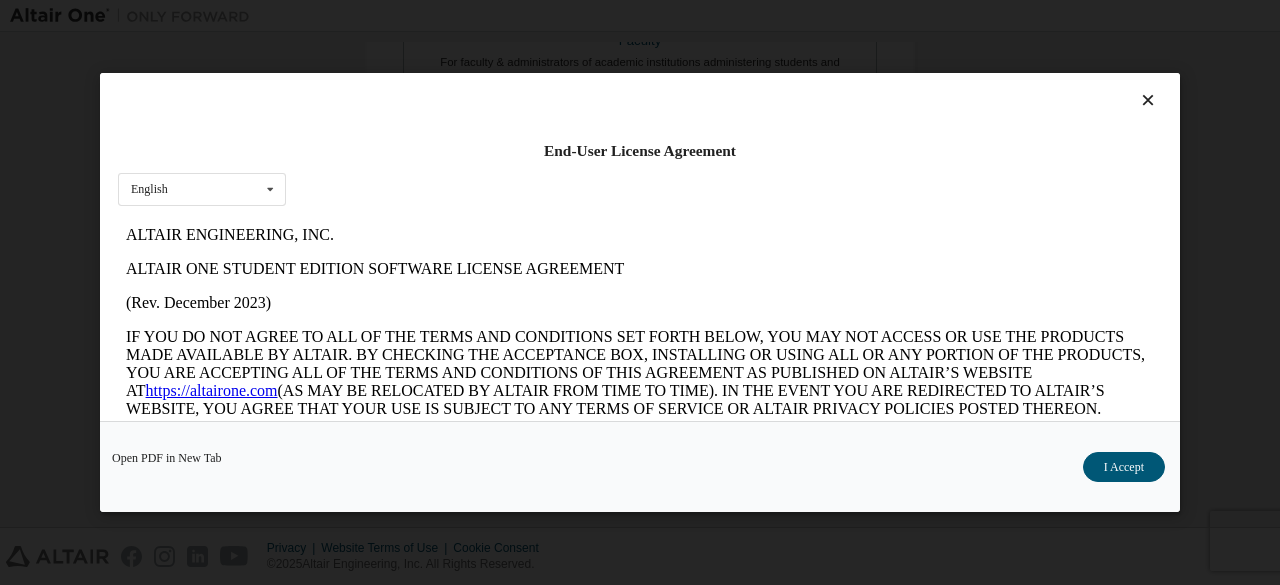 scroll, scrollTop: 0, scrollLeft: 0, axis: both 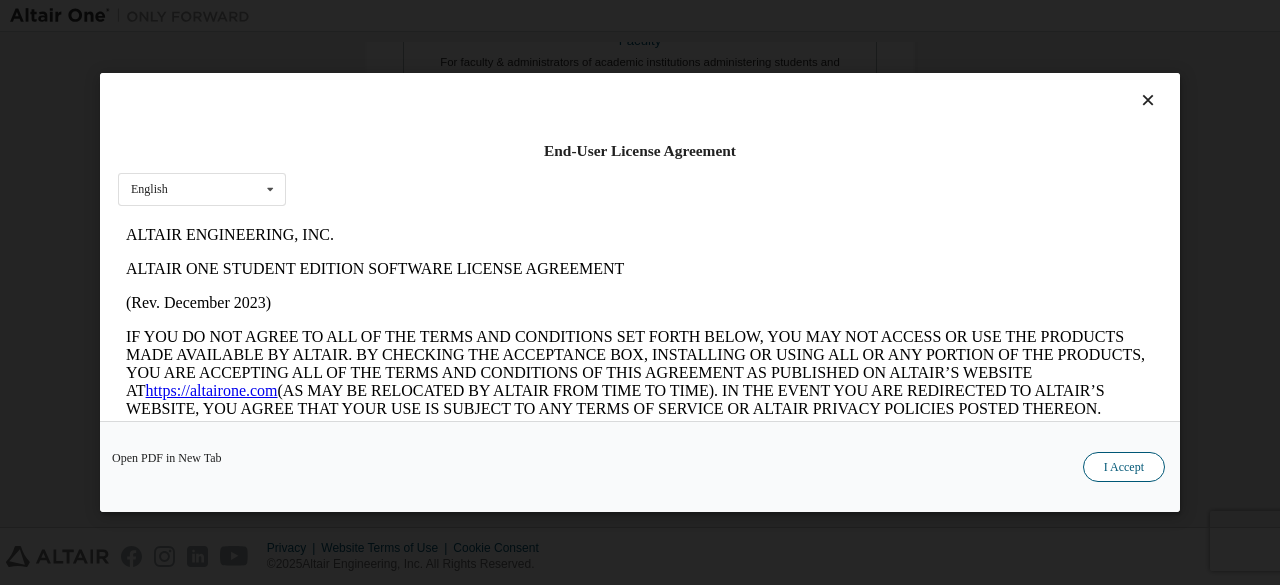 click on "I Accept" at bounding box center [1124, 467] 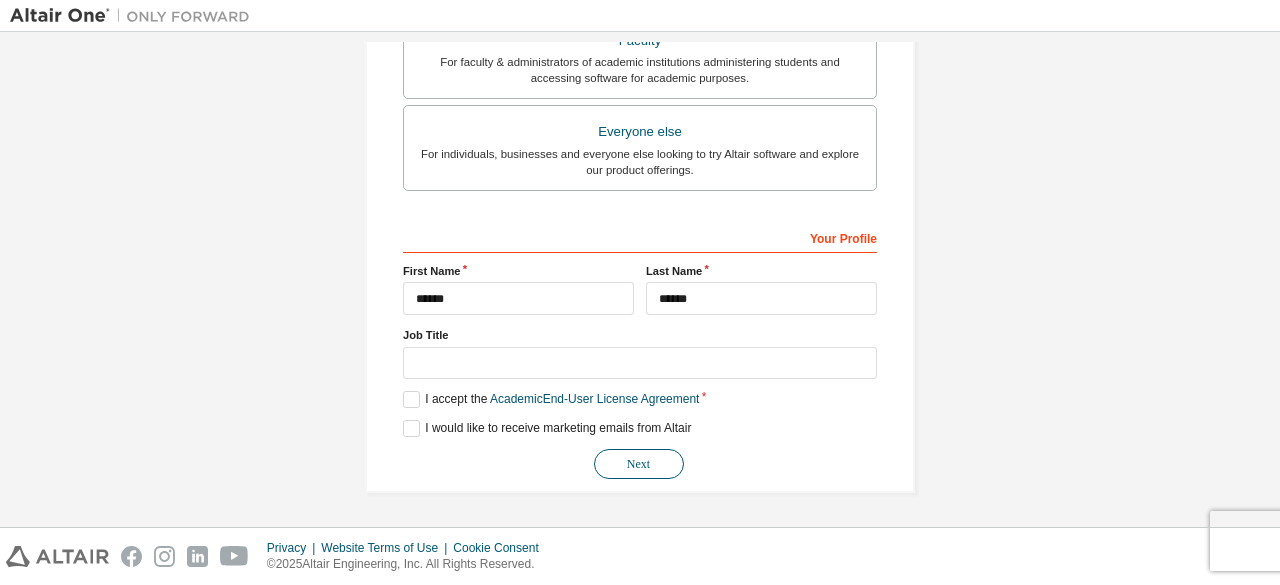 click on "Next" at bounding box center [639, 464] 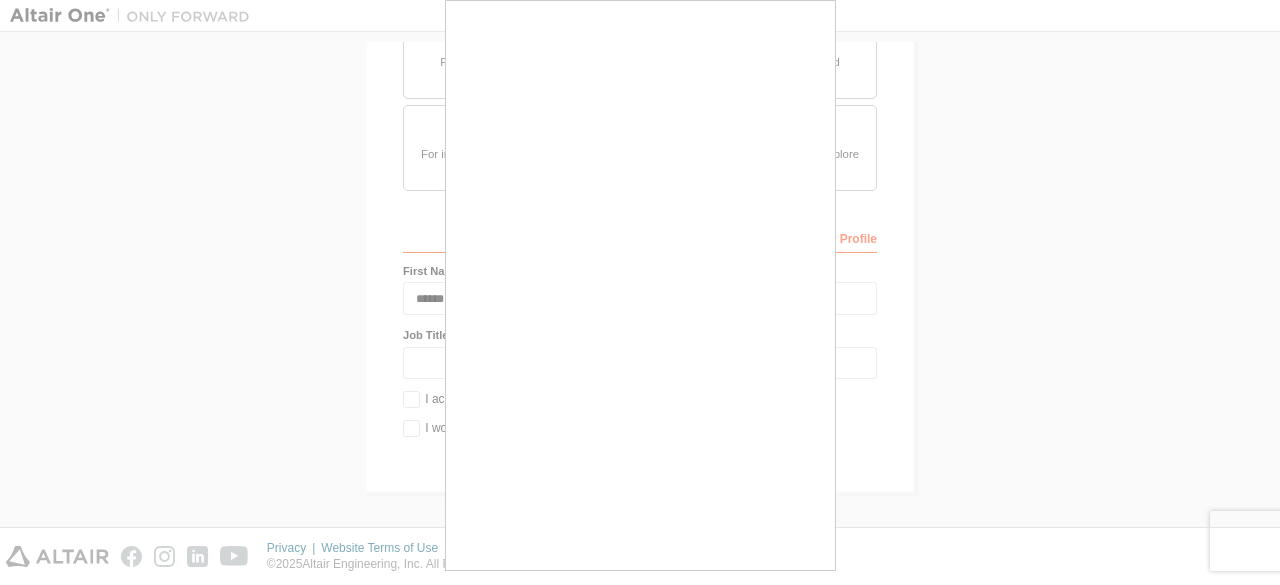 scroll, scrollTop: 1, scrollLeft: 0, axis: vertical 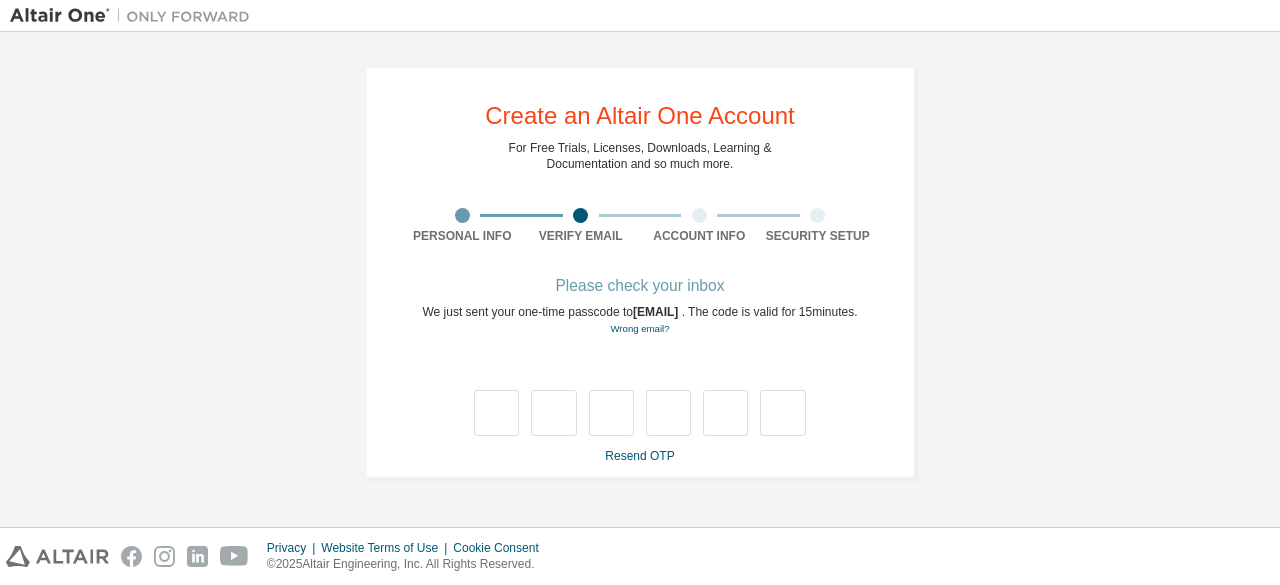 type on "*" 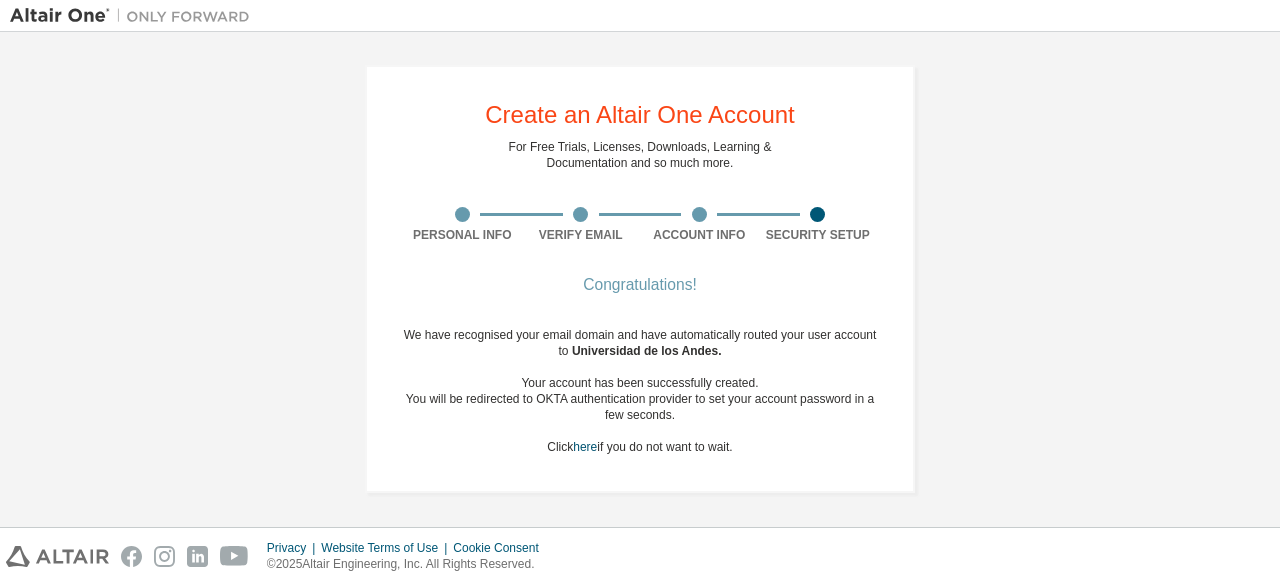 scroll, scrollTop: 1, scrollLeft: 0, axis: vertical 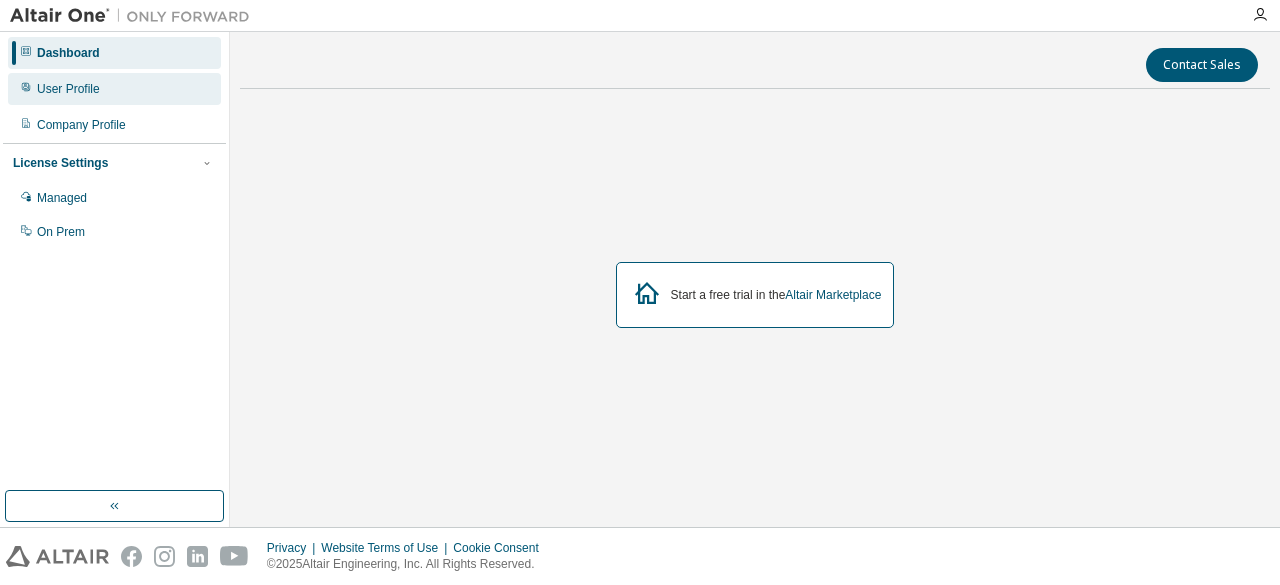 click on "User Profile" at bounding box center [114, 89] 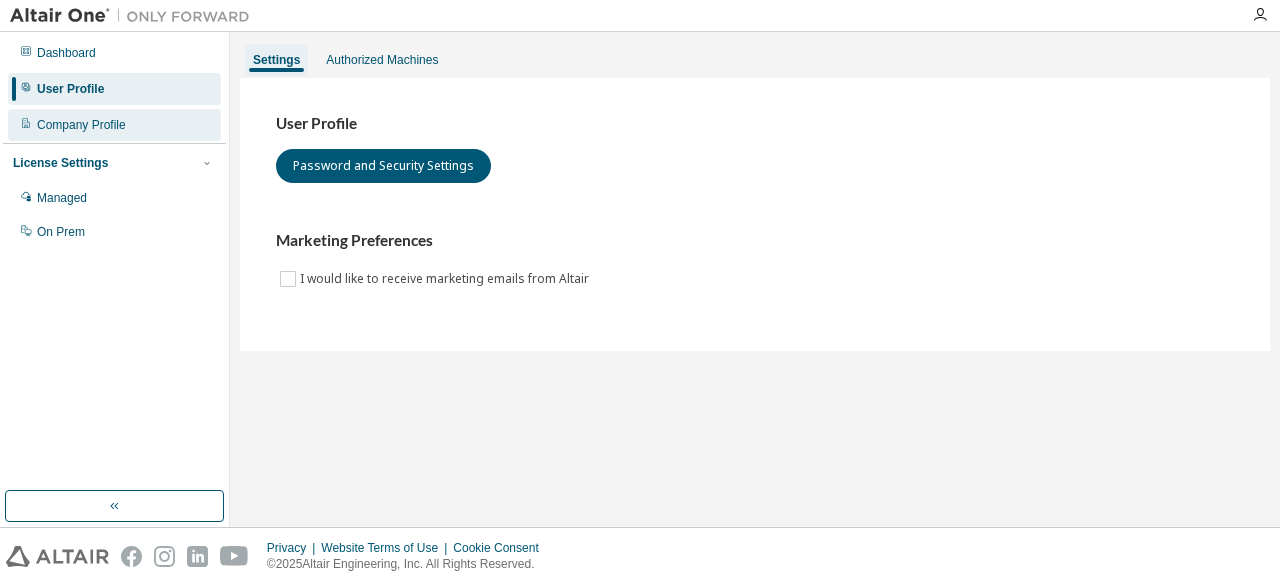 click on "Company Profile" at bounding box center (114, 125) 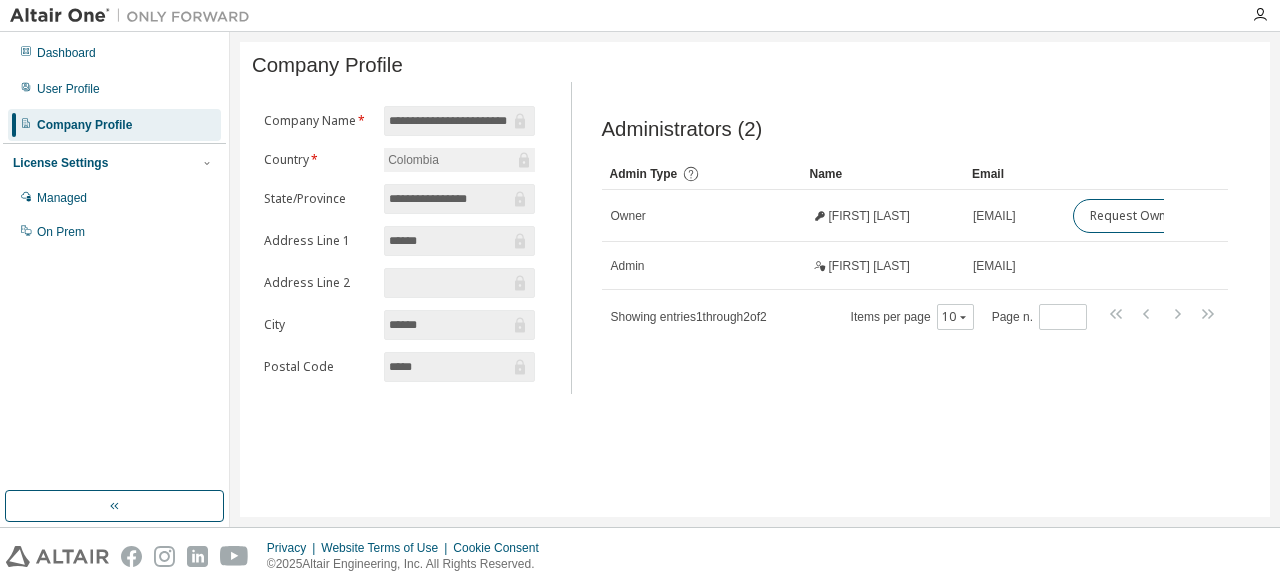 click on "License Settings Managed On Prem" at bounding box center (114, 196) 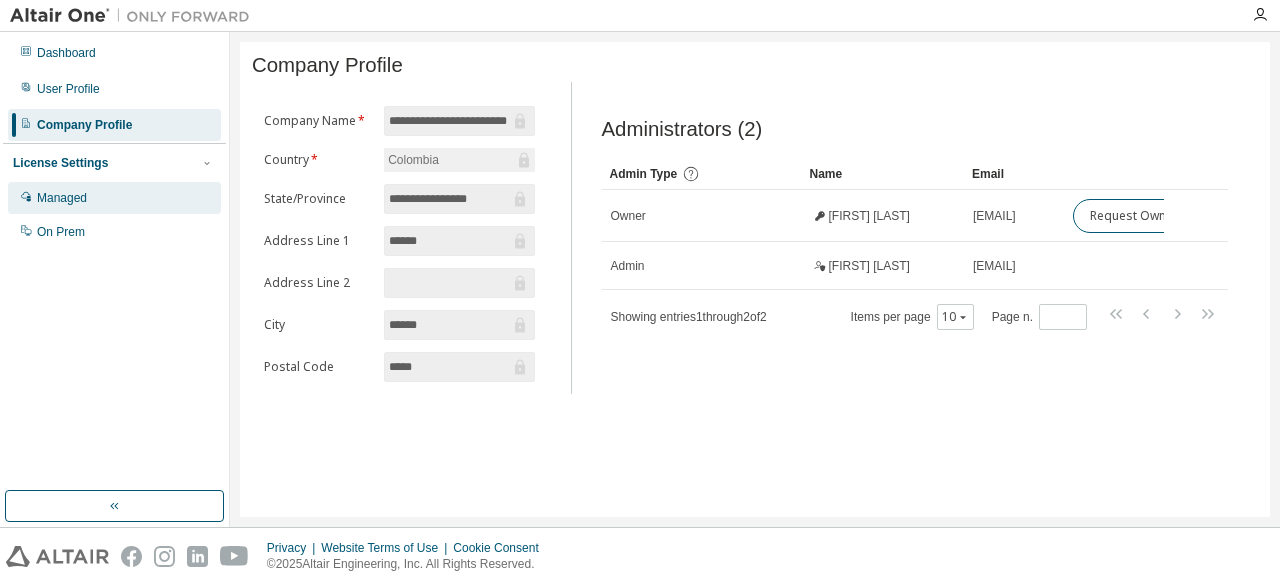click on "Managed" at bounding box center (114, 198) 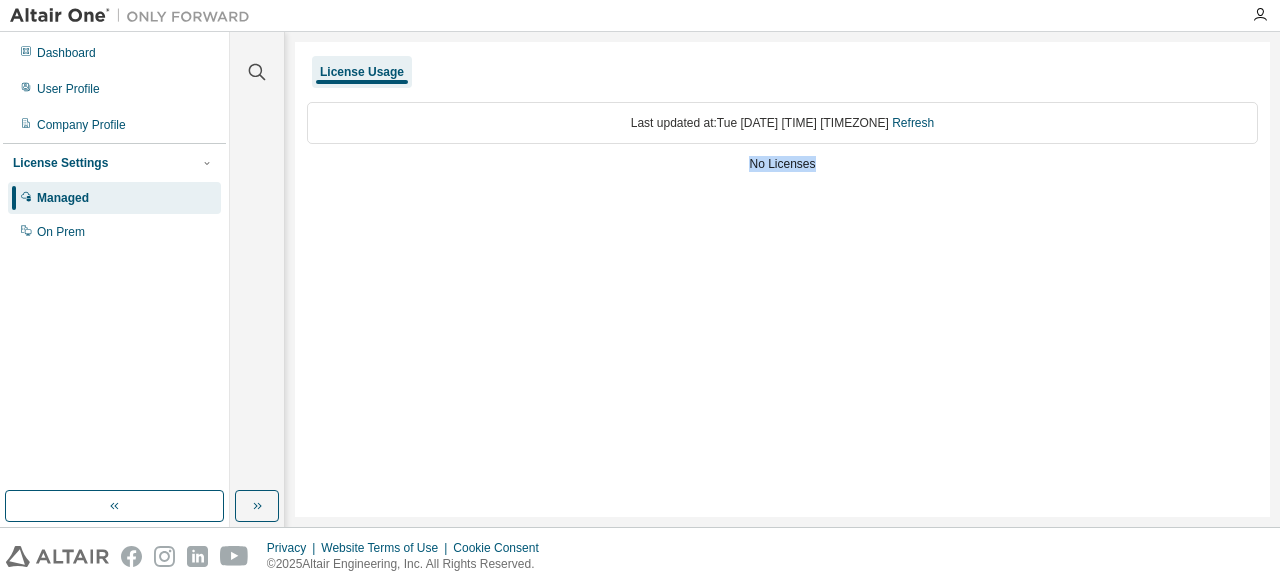 drag, startPoint x: 745, startPoint y: 161, endPoint x: 823, endPoint y: 171, distance: 78.63841 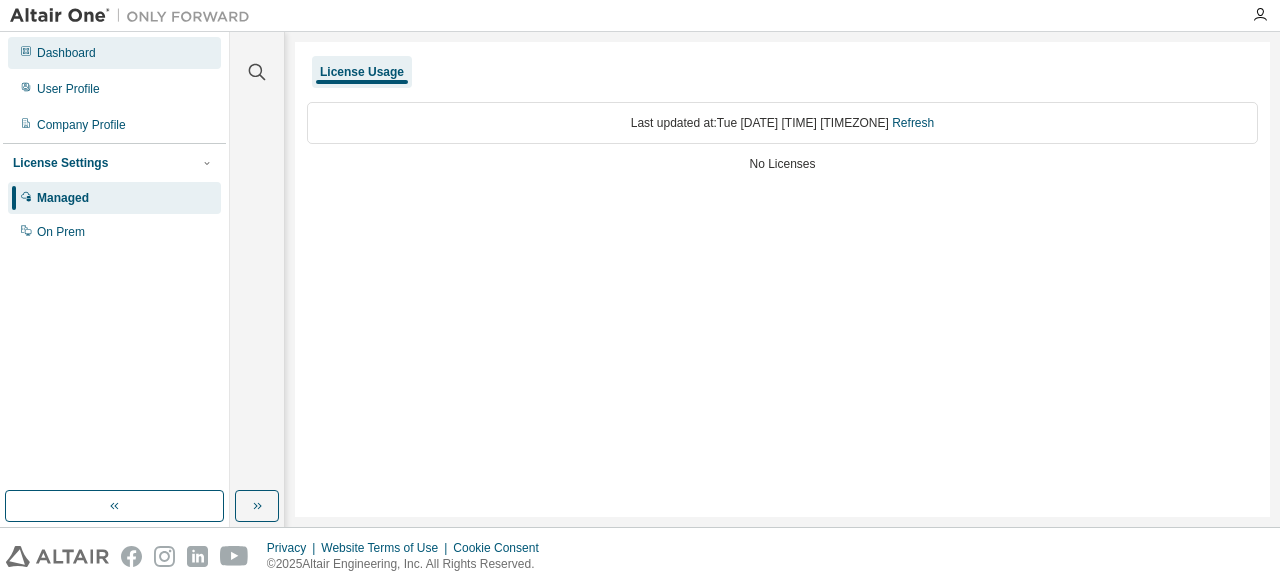 click on "Dashboard" at bounding box center (114, 53) 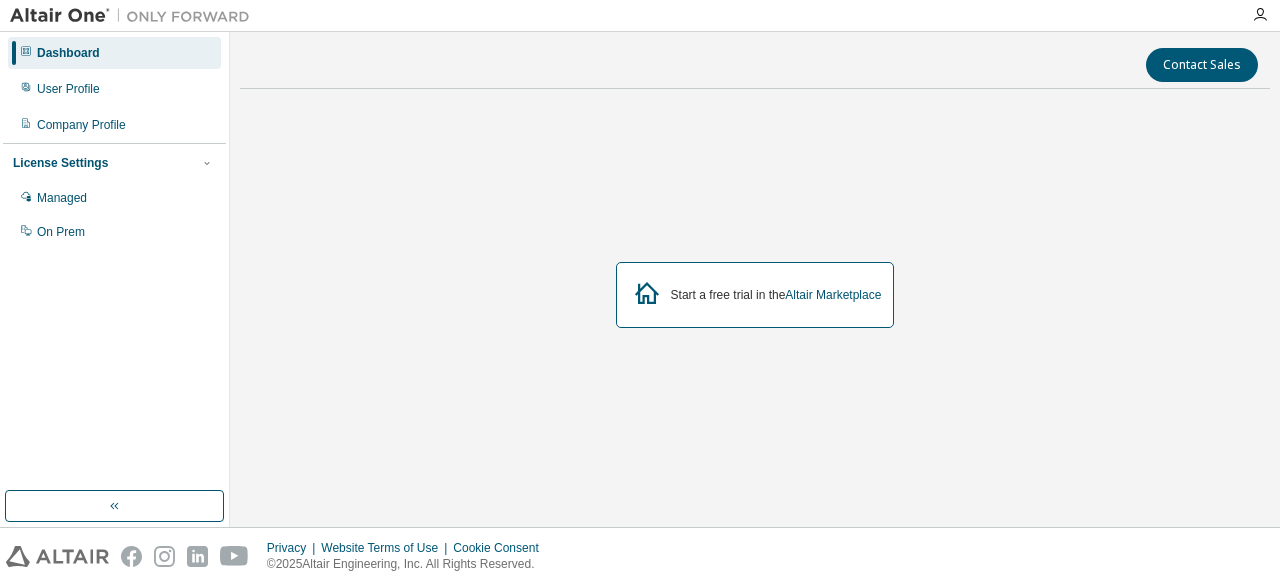 click on "Start a free trial in the  Altair Marketplace" at bounding box center (776, 295) 